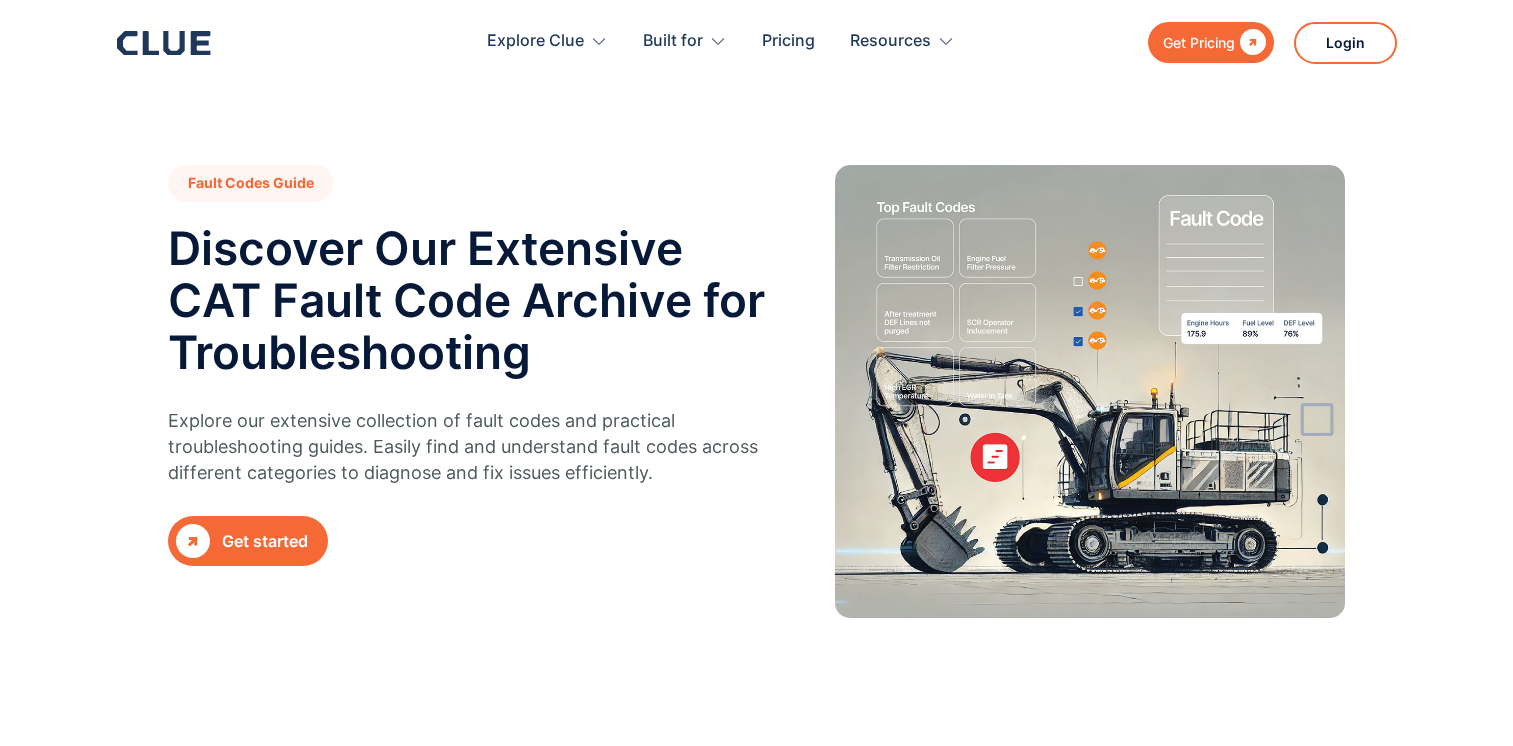 scroll, scrollTop: 0, scrollLeft: 0, axis: both 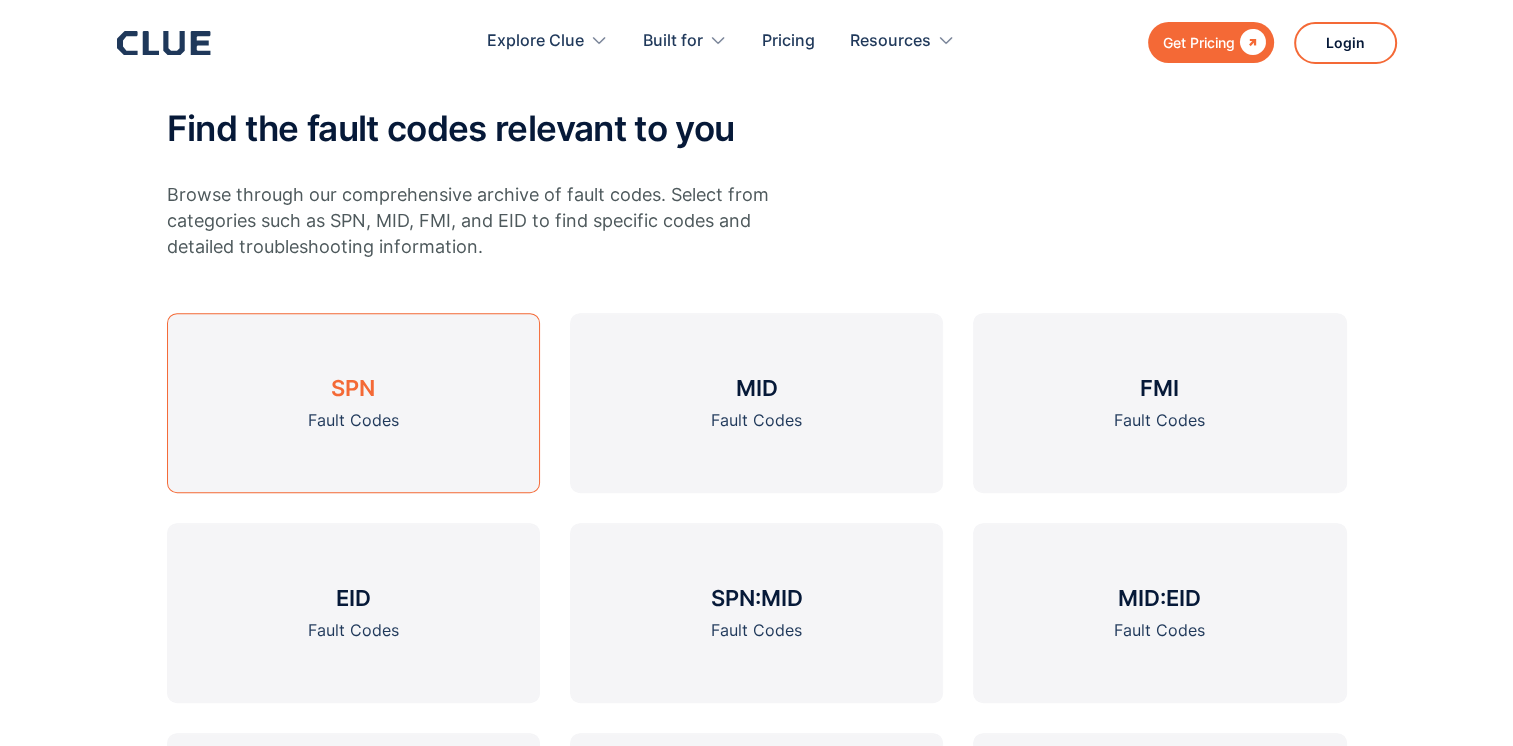 click on "Fault Codes" at bounding box center [353, 420] 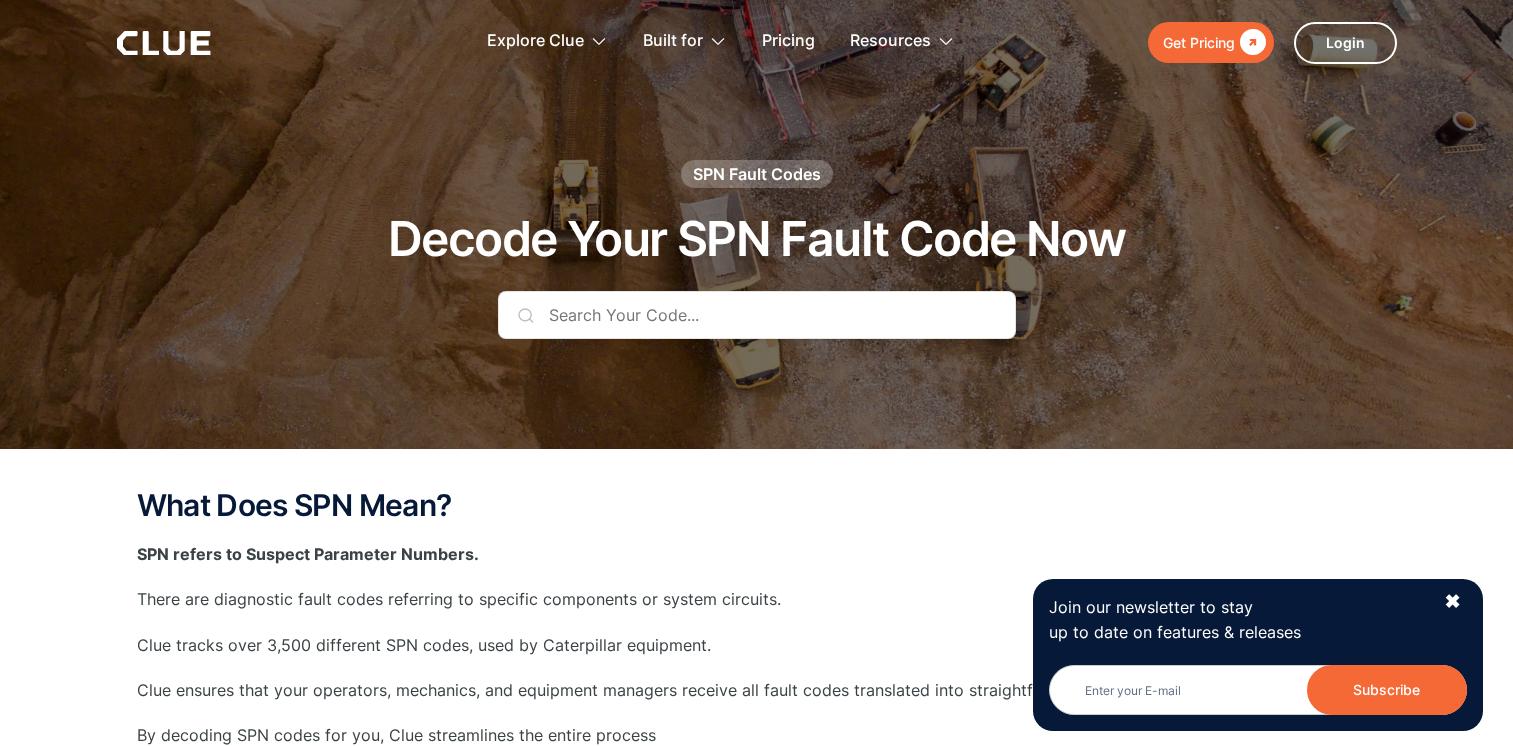 click at bounding box center [757, 315] 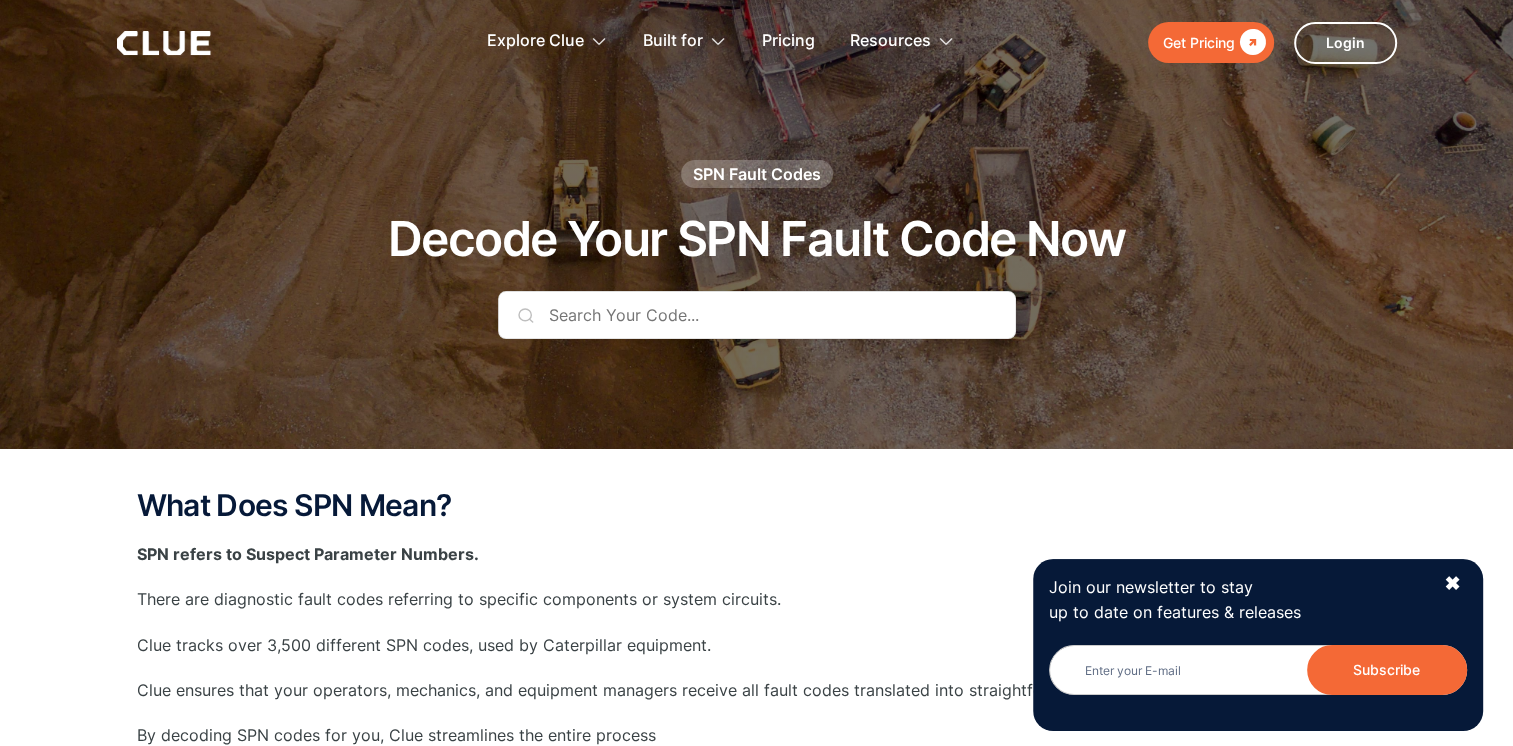 scroll, scrollTop: 0, scrollLeft: 0, axis: both 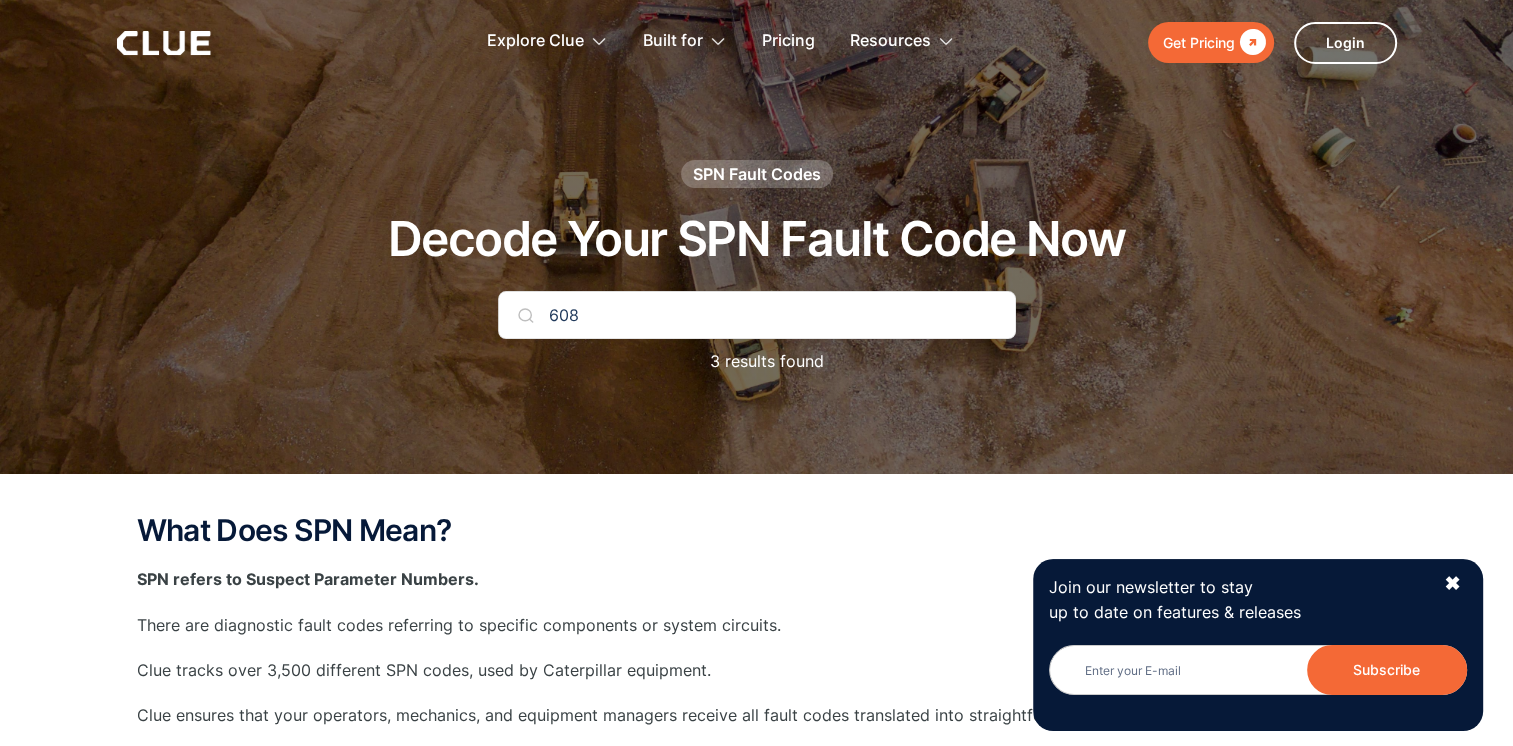type on "608" 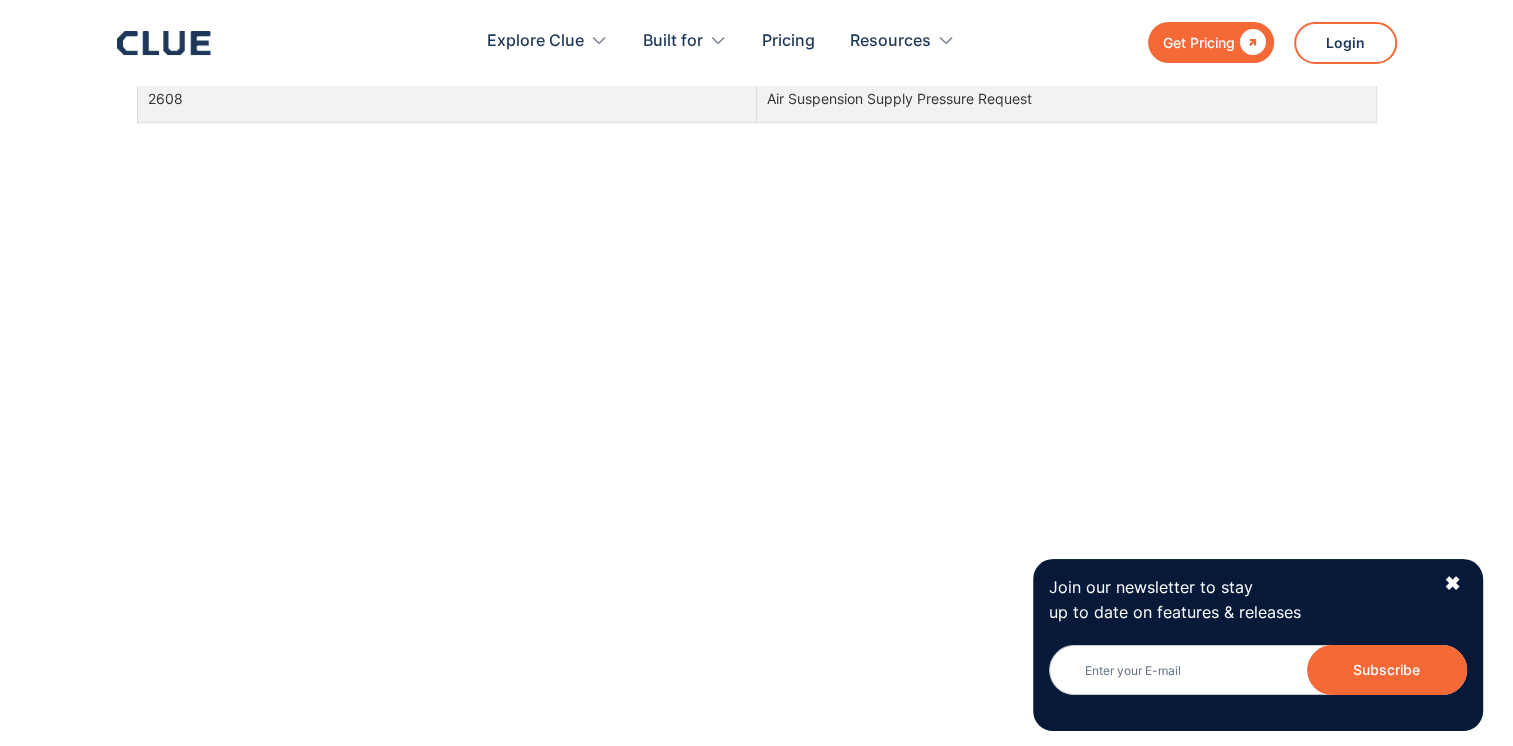 scroll, scrollTop: 1400, scrollLeft: 0, axis: vertical 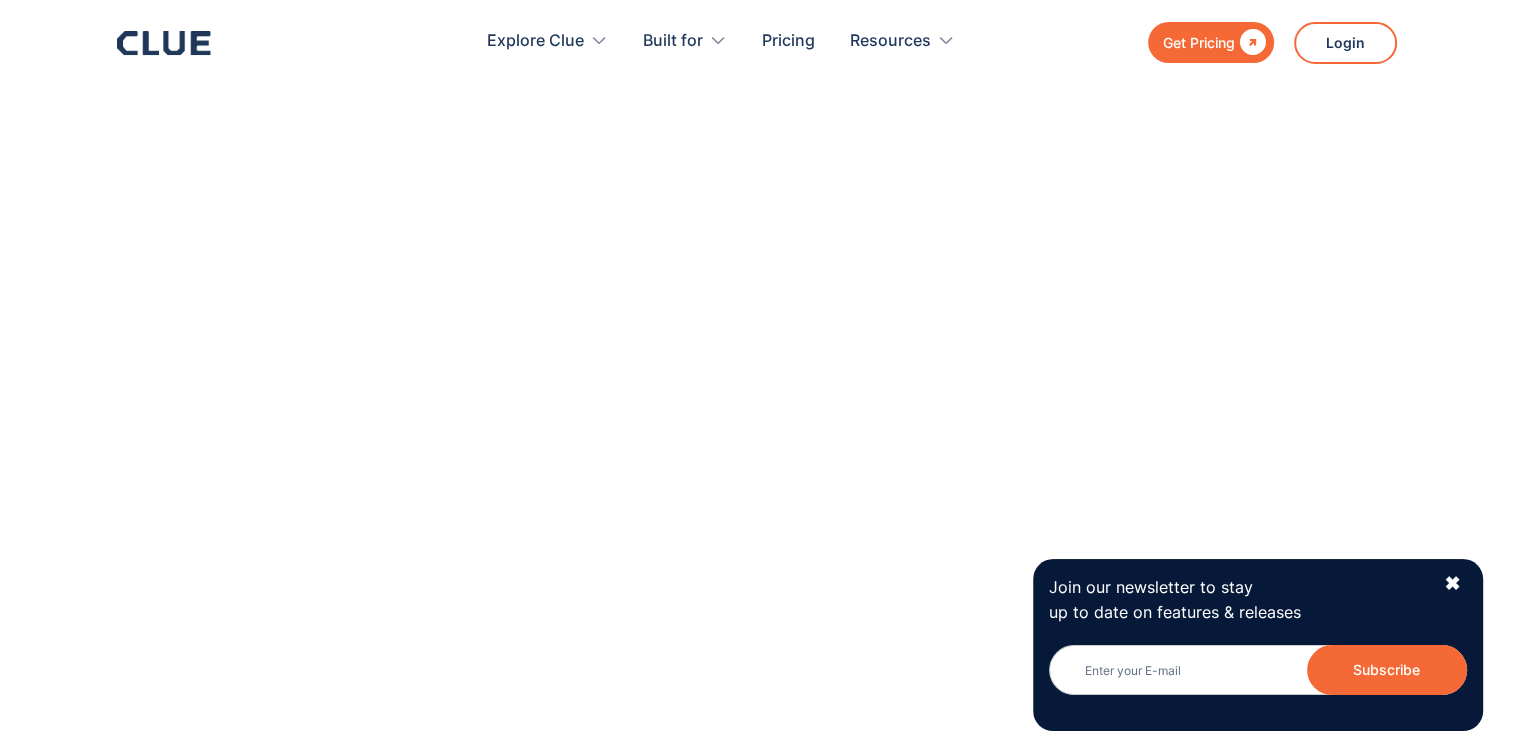 click on "✖" at bounding box center [1452, 583] 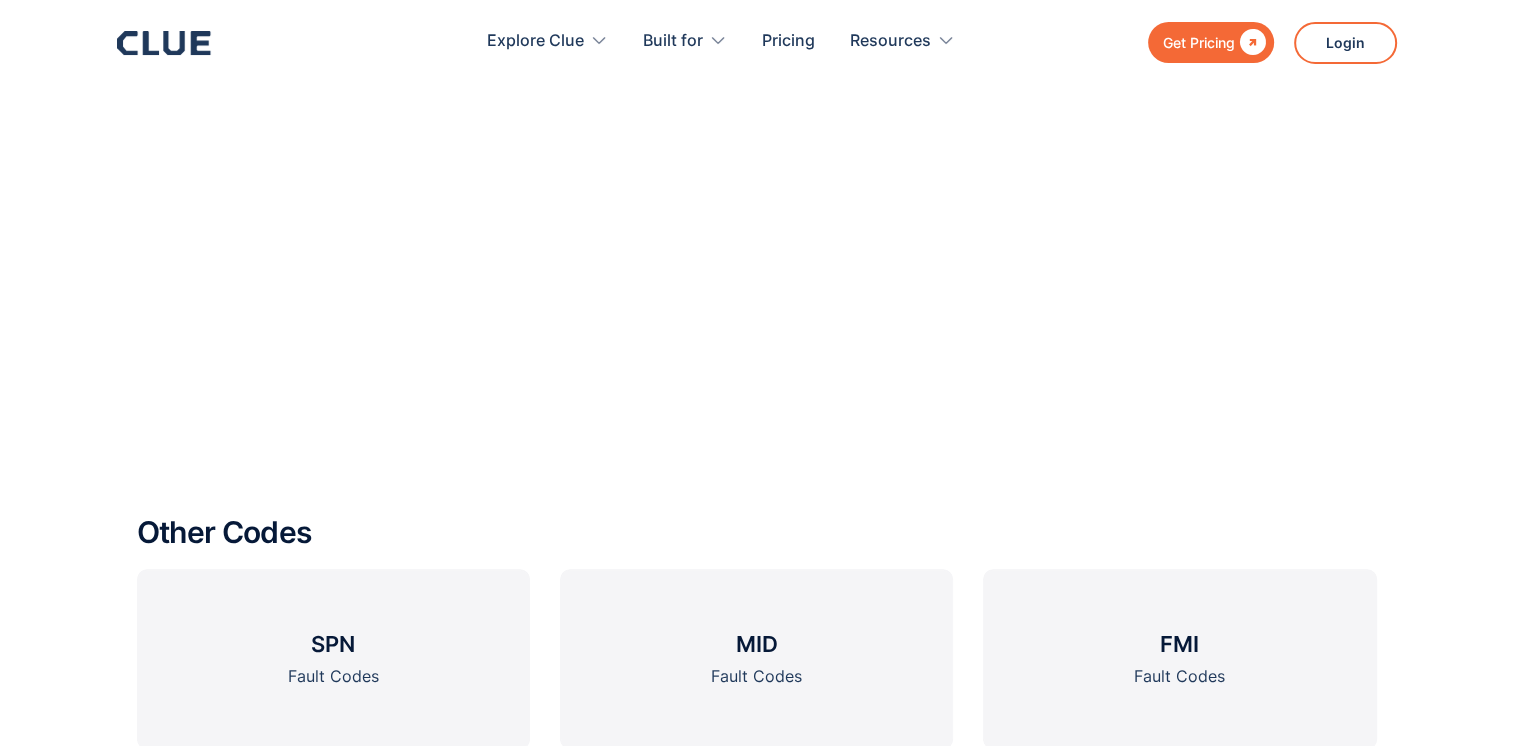 scroll, scrollTop: 2200, scrollLeft: 0, axis: vertical 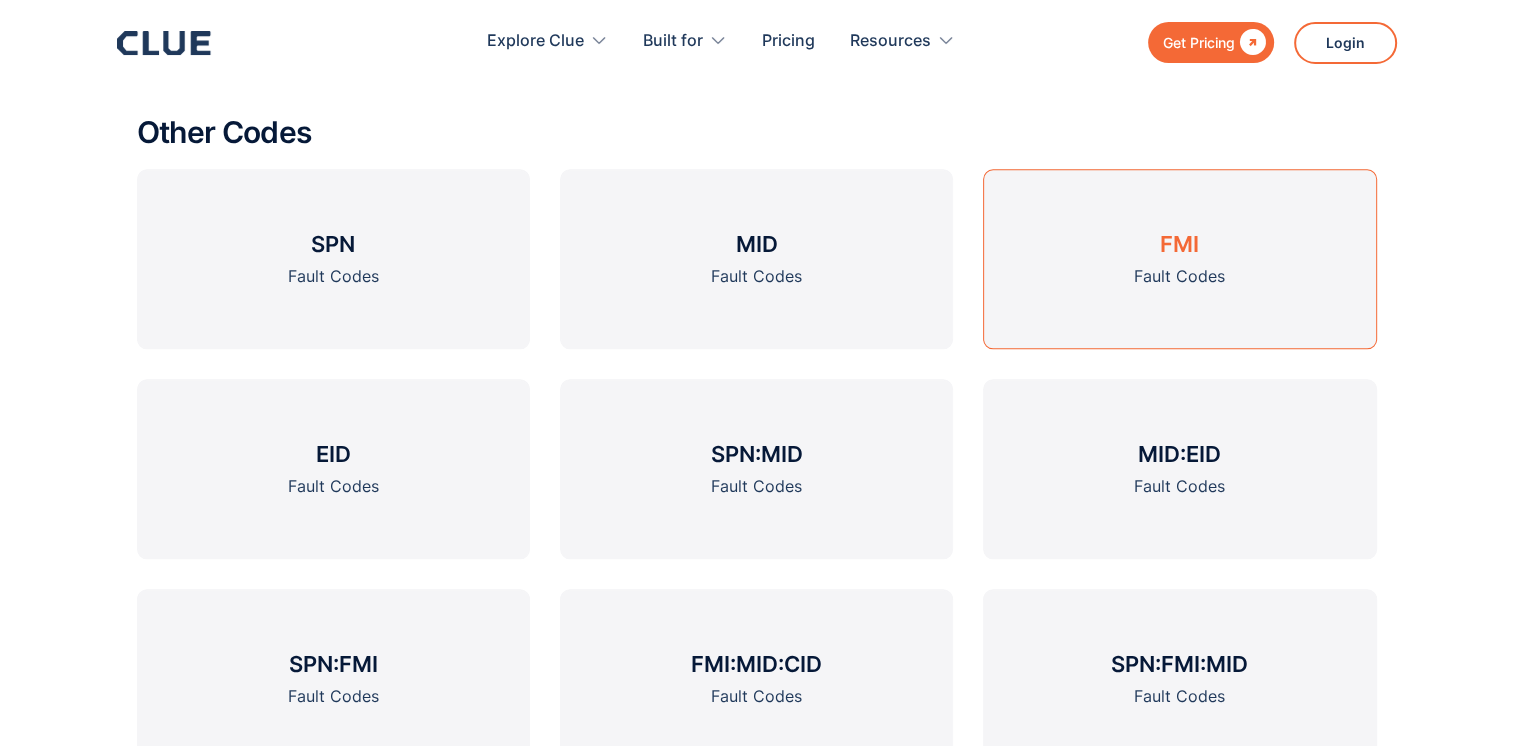 click on "Fault Codes" at bounding box center (1179, 276) 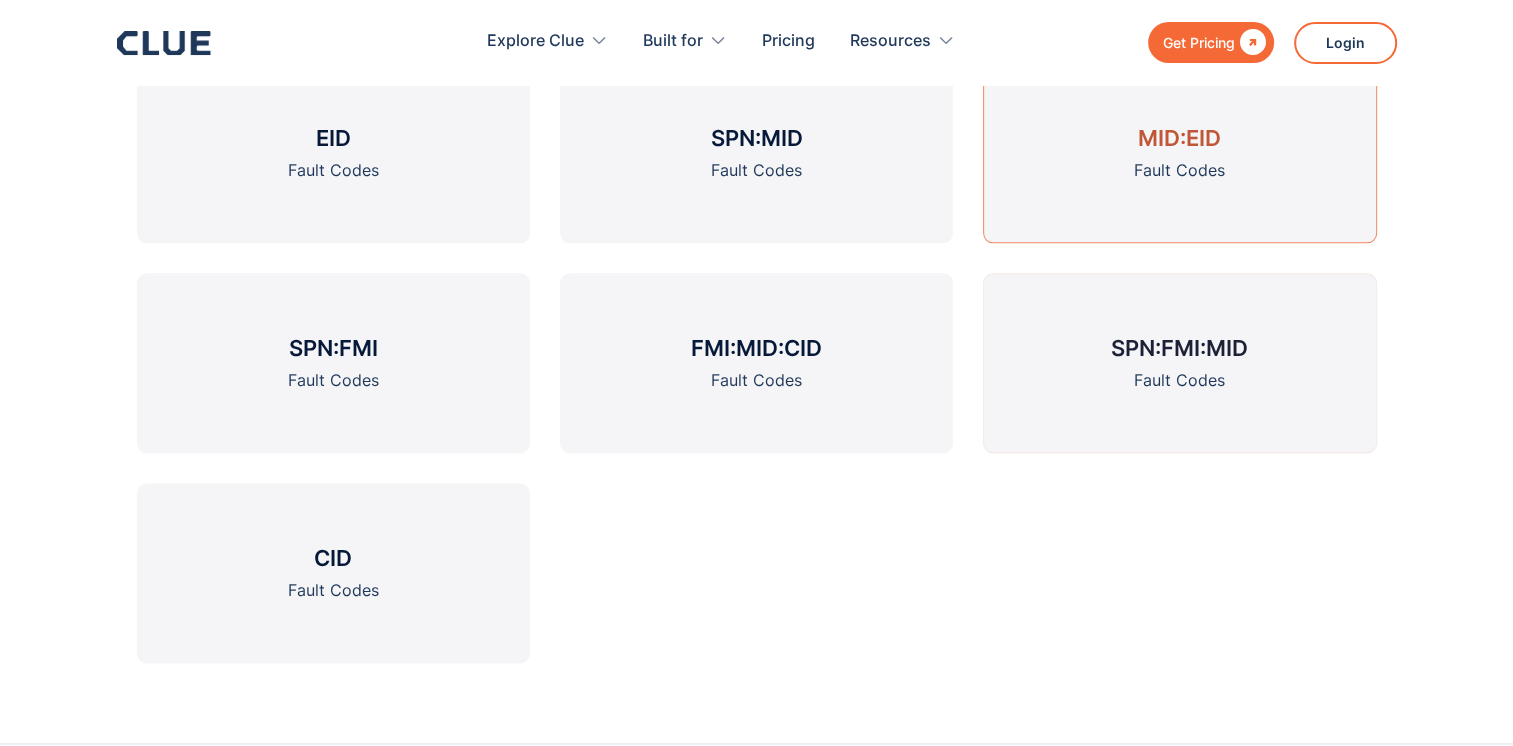 scroll, scrollTop: 2600, scrollLeft: 0, axis: vertical 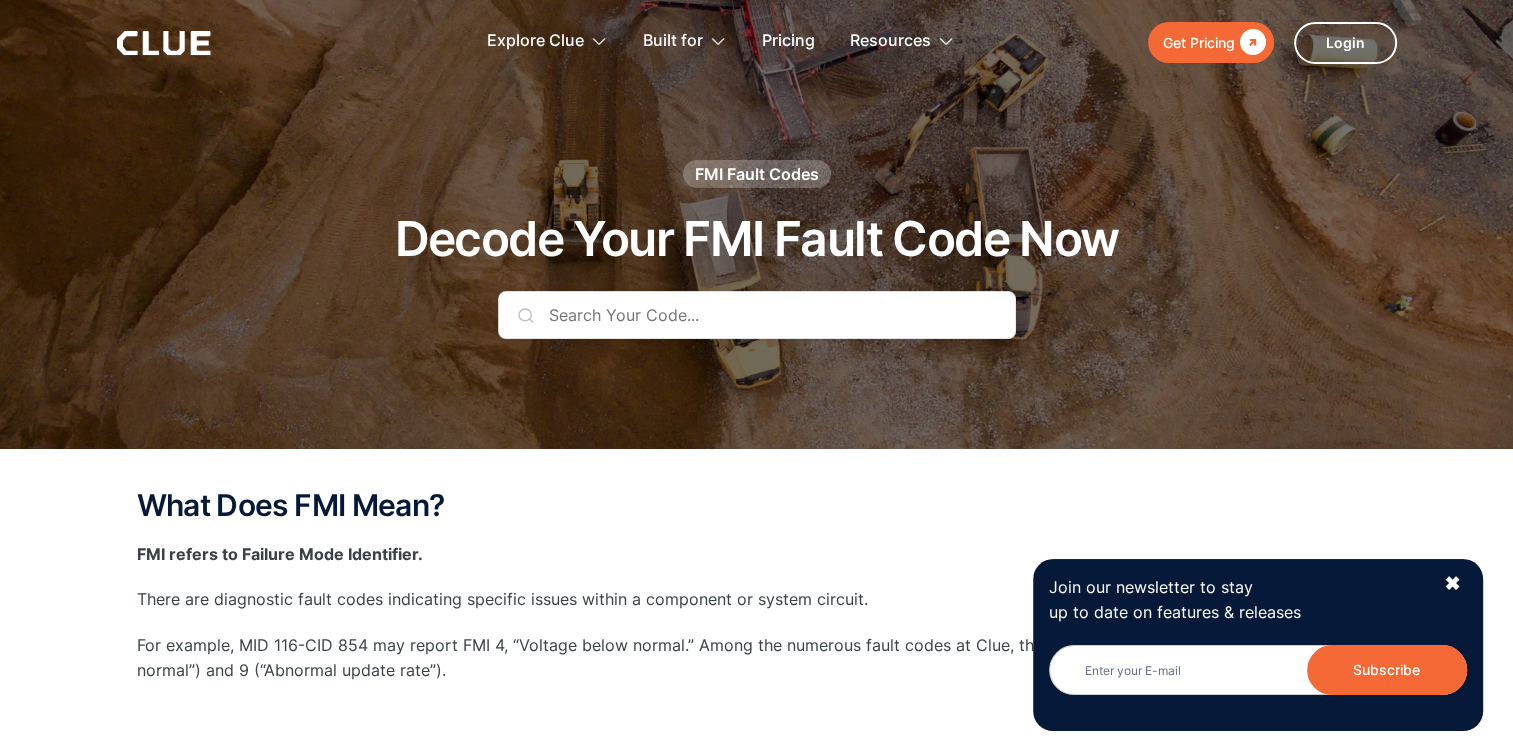 click at bounding box center (757, 315) 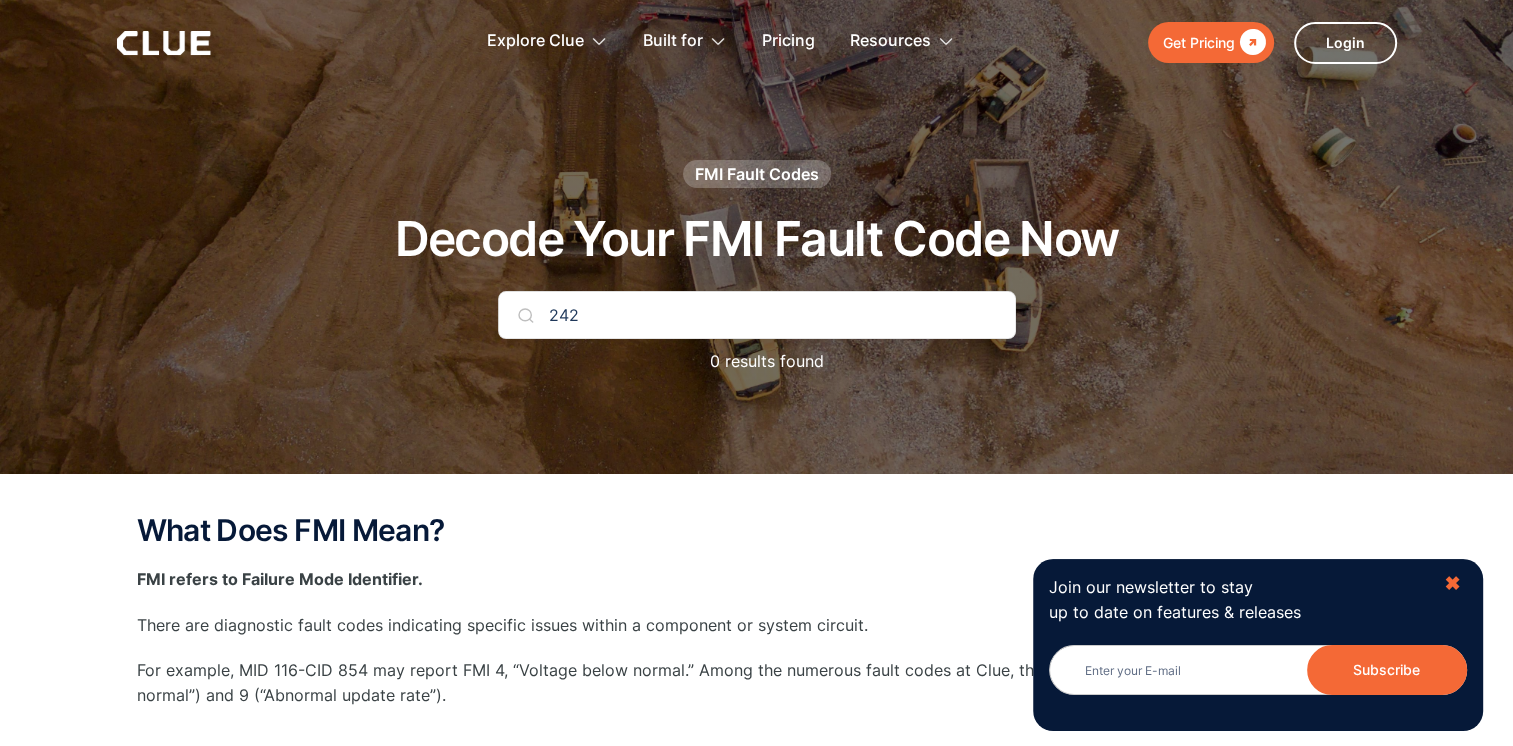 click on "✖" at bounding box center (1452, 583) 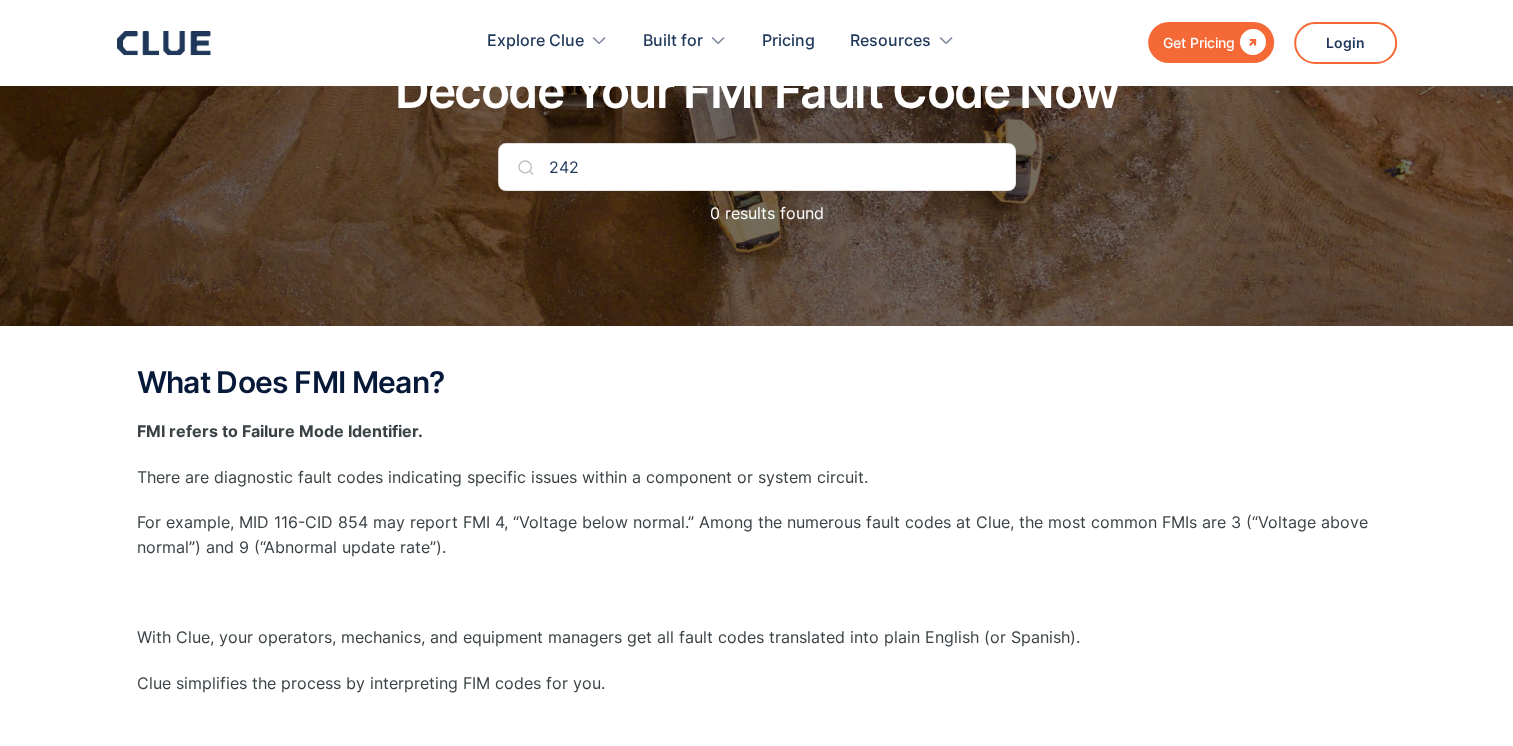 scroll, scrollTop: 100, scrollLeft: 0, axis: vertical 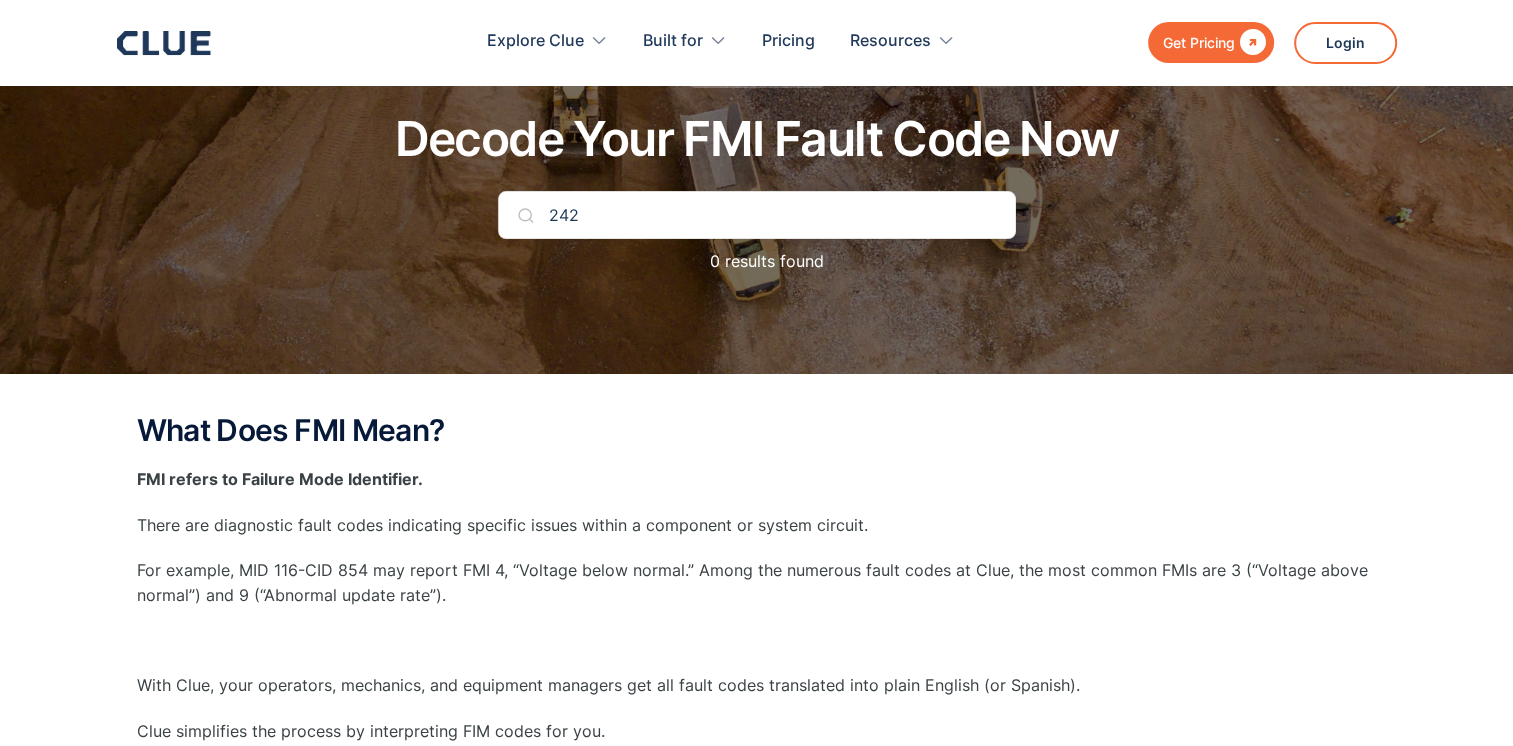 drag, startPoint x: 621, startPoint y: 218, endPoint x: 543, endPoint y: 216, distance: 78.025635 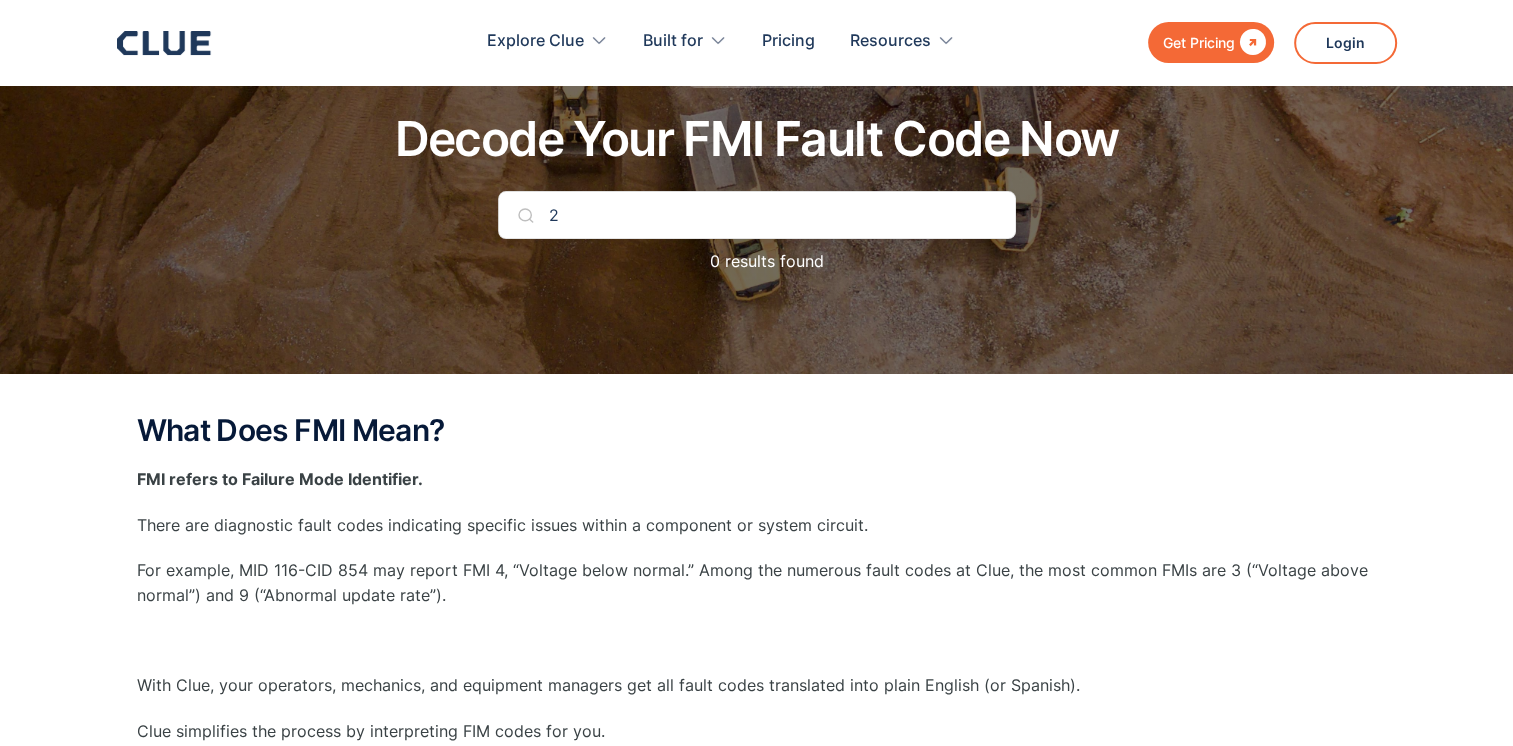 type on "2" 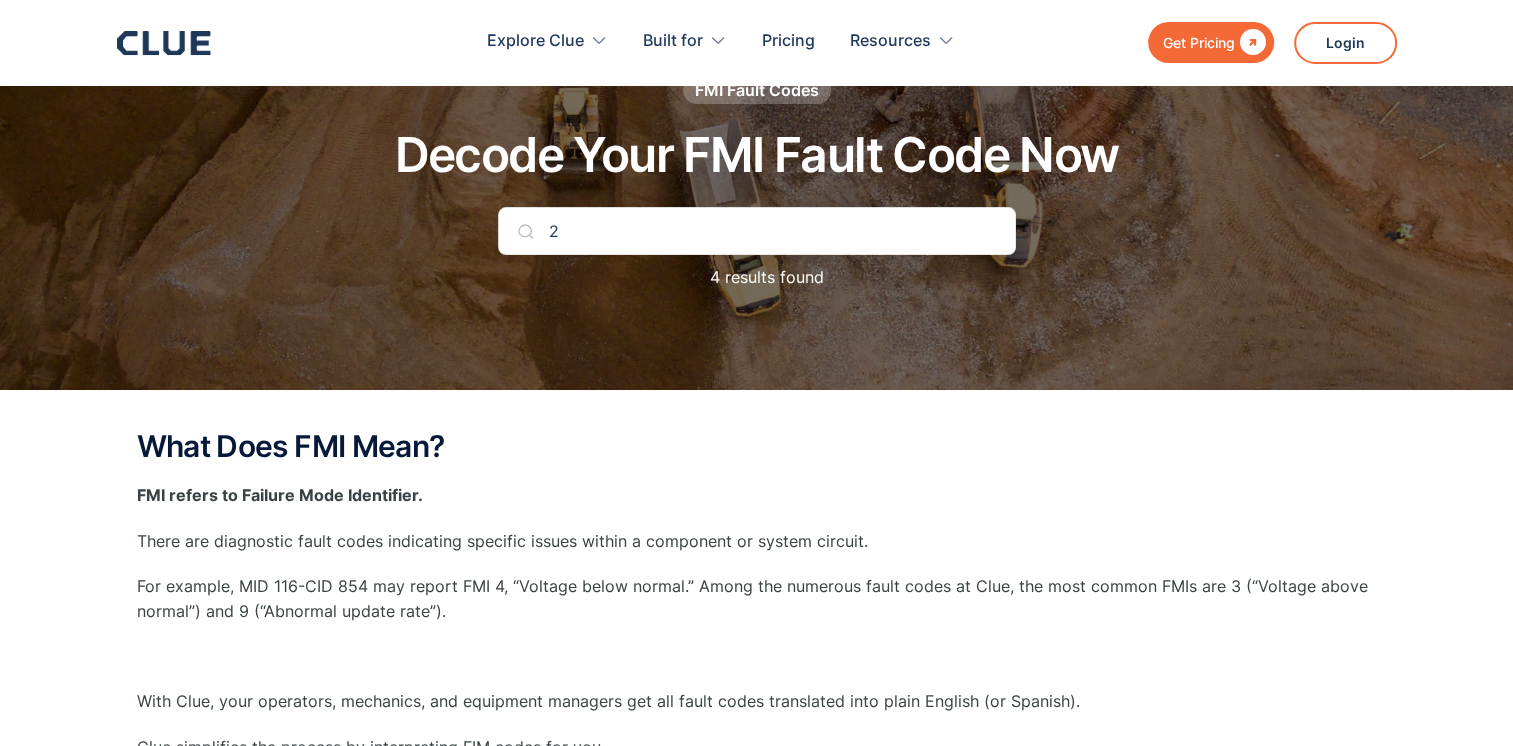 scroll, scrollTop: 0, scrollLeft: 0, axis: both 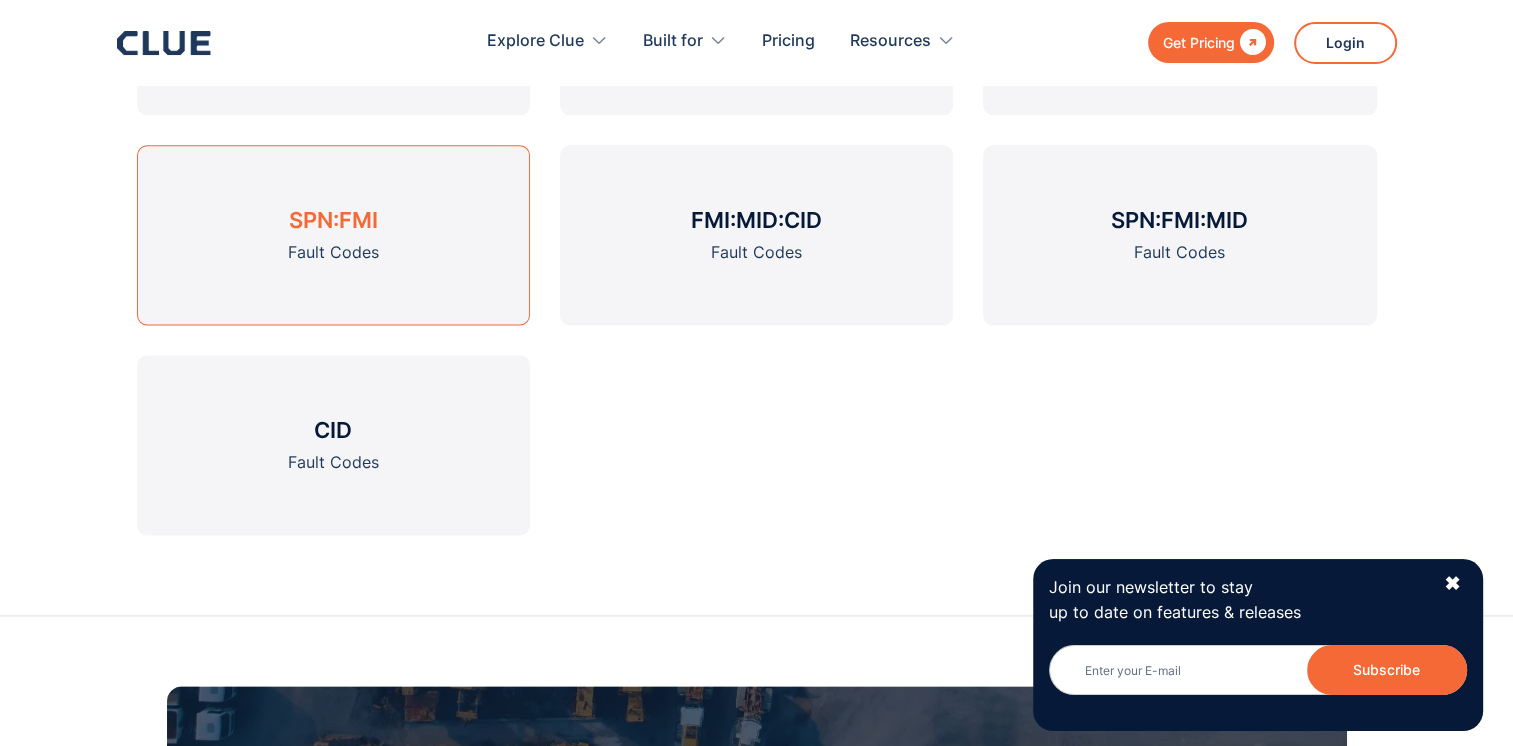 click on "SPN:FMI Fault Codes" at bounding box center [333, 235] 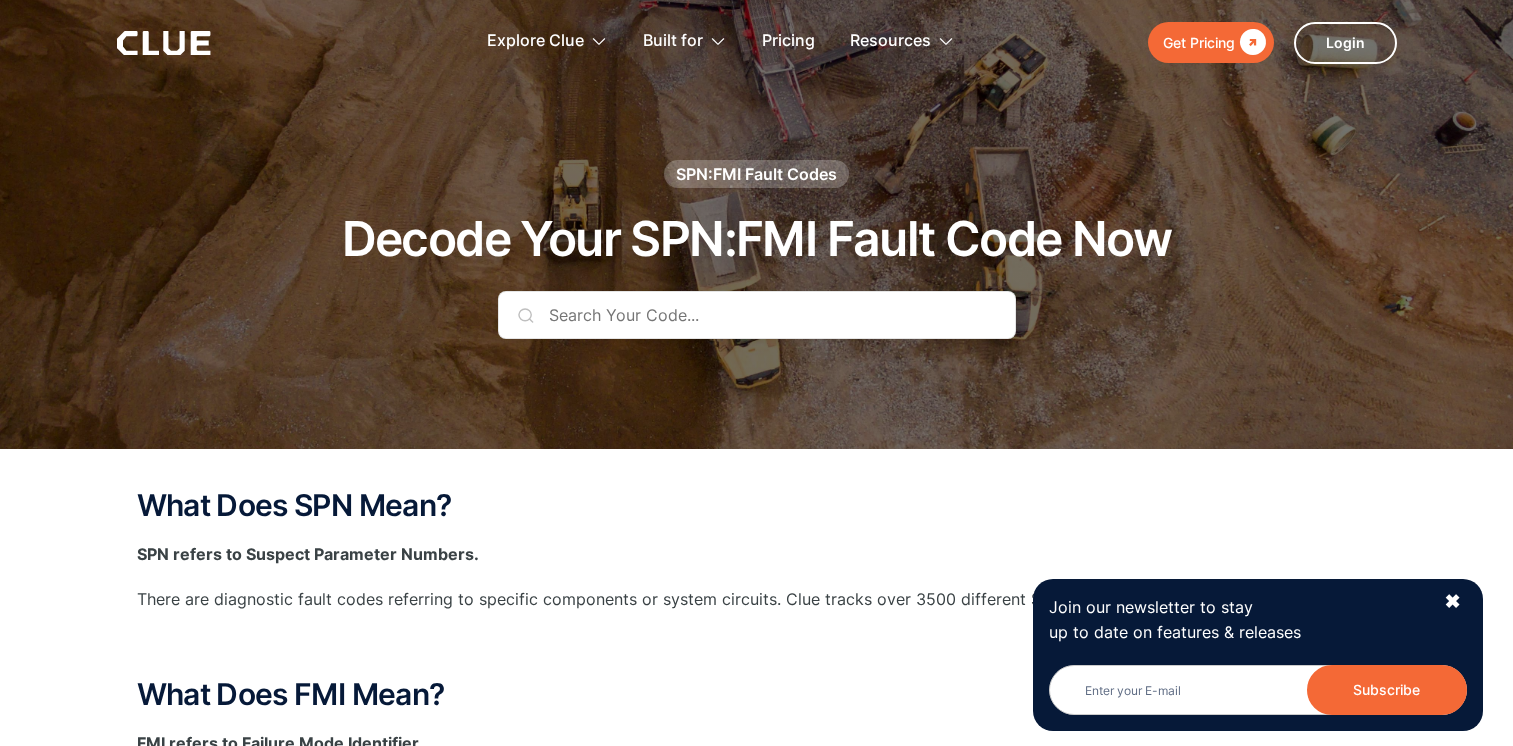 scroll, scrollTop: 0, scrollLeft: 0, axis: both 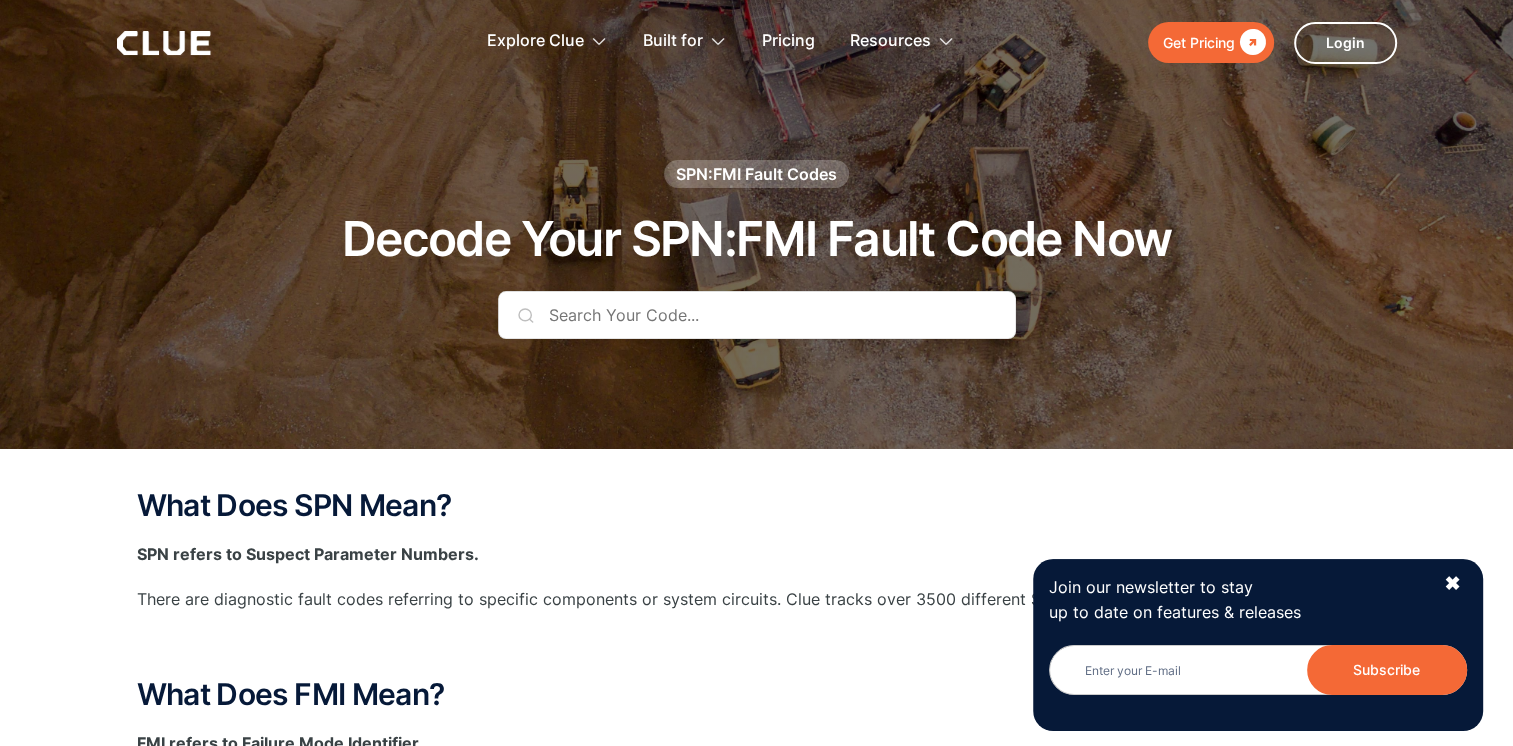 click at bounding box center (757, 315) 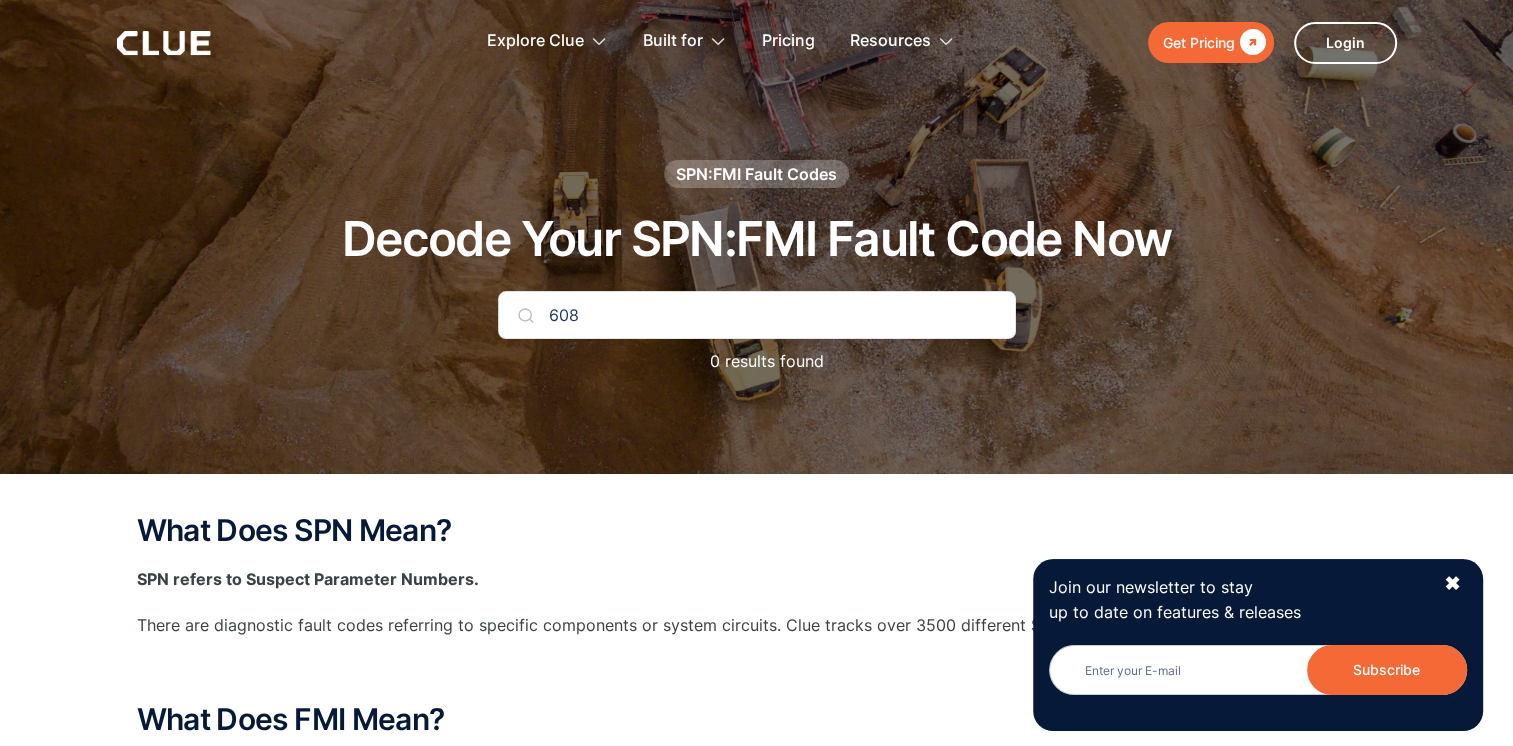 type on "608" 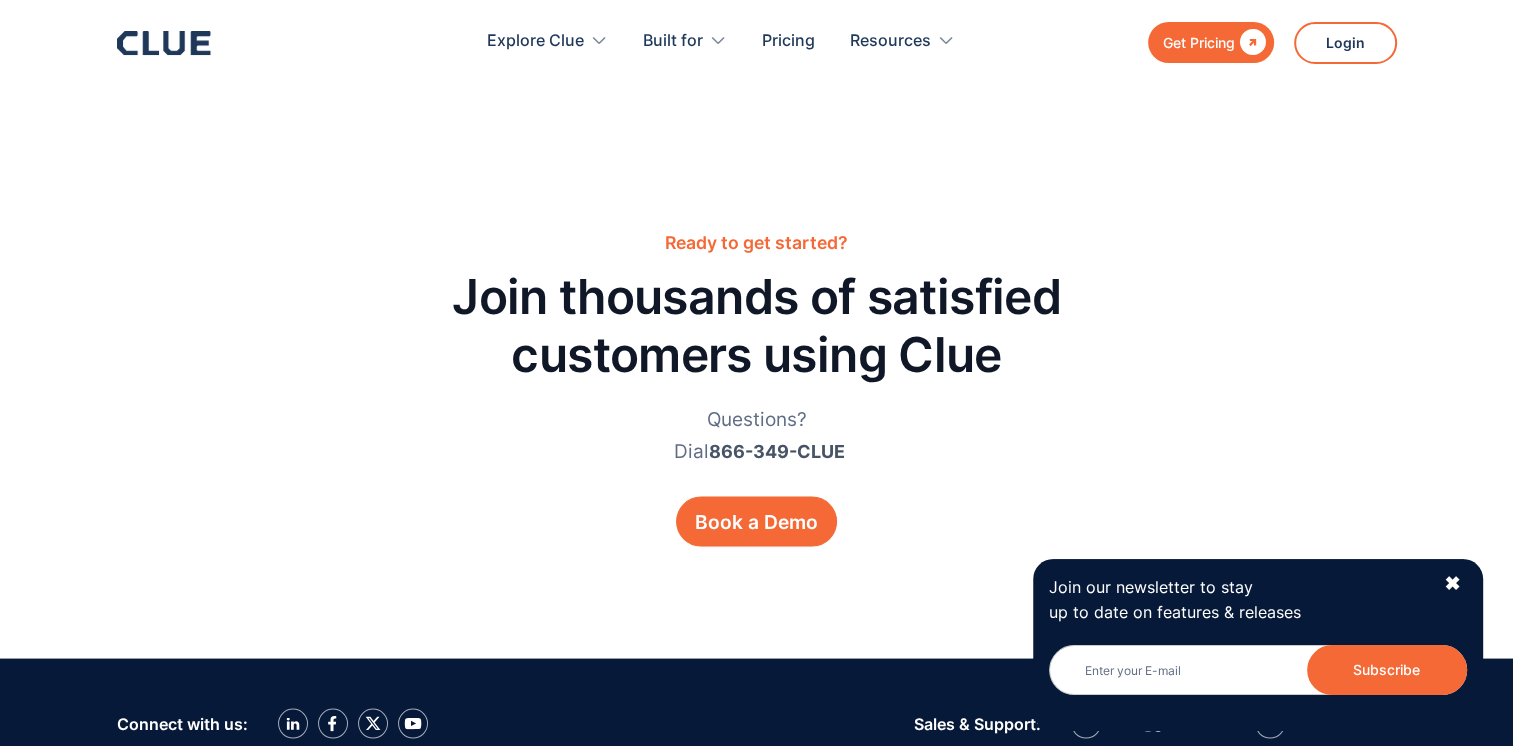 scroll, scrollTop: 3614, scrollLeft: 0, axis: vertical 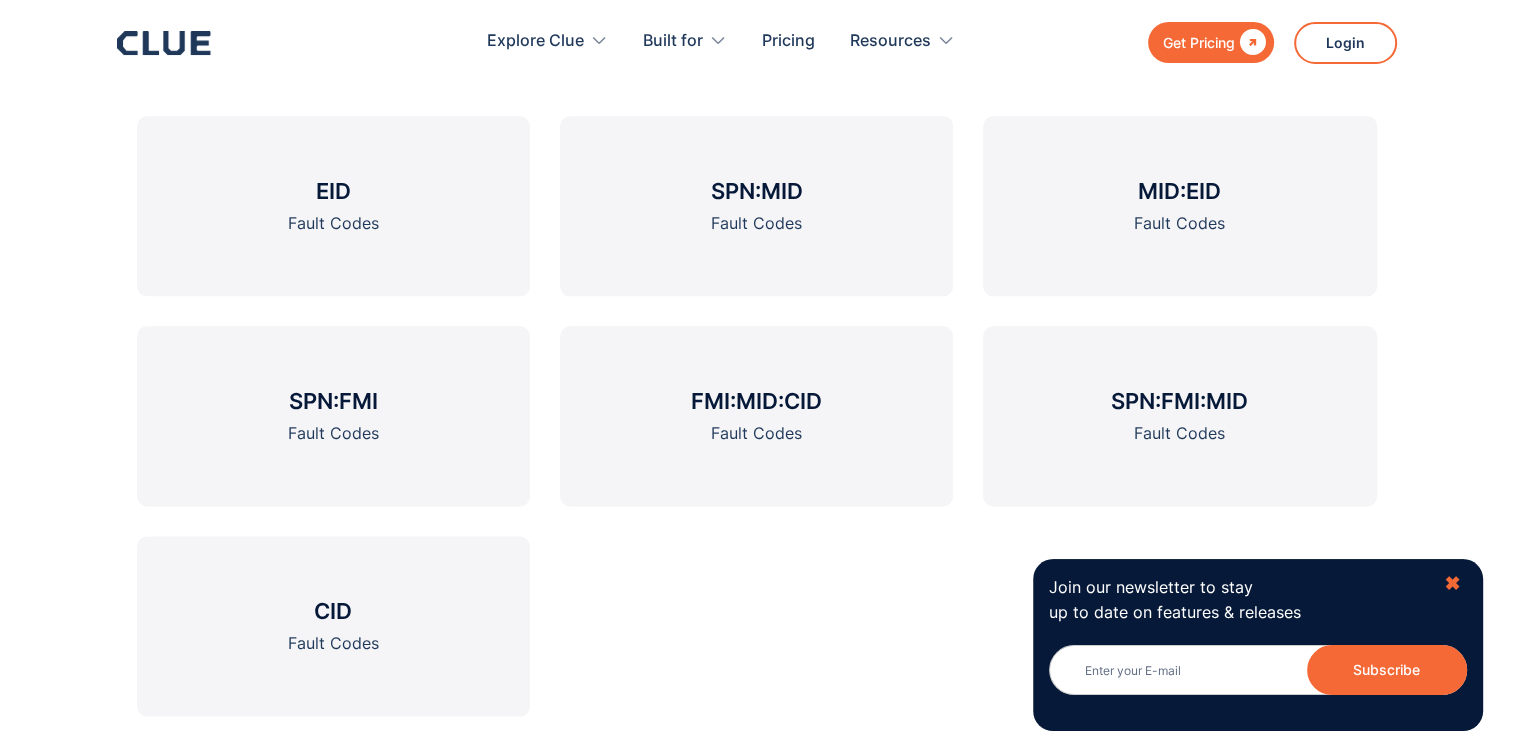 click on "✖" at bounding box center [1452, 583] 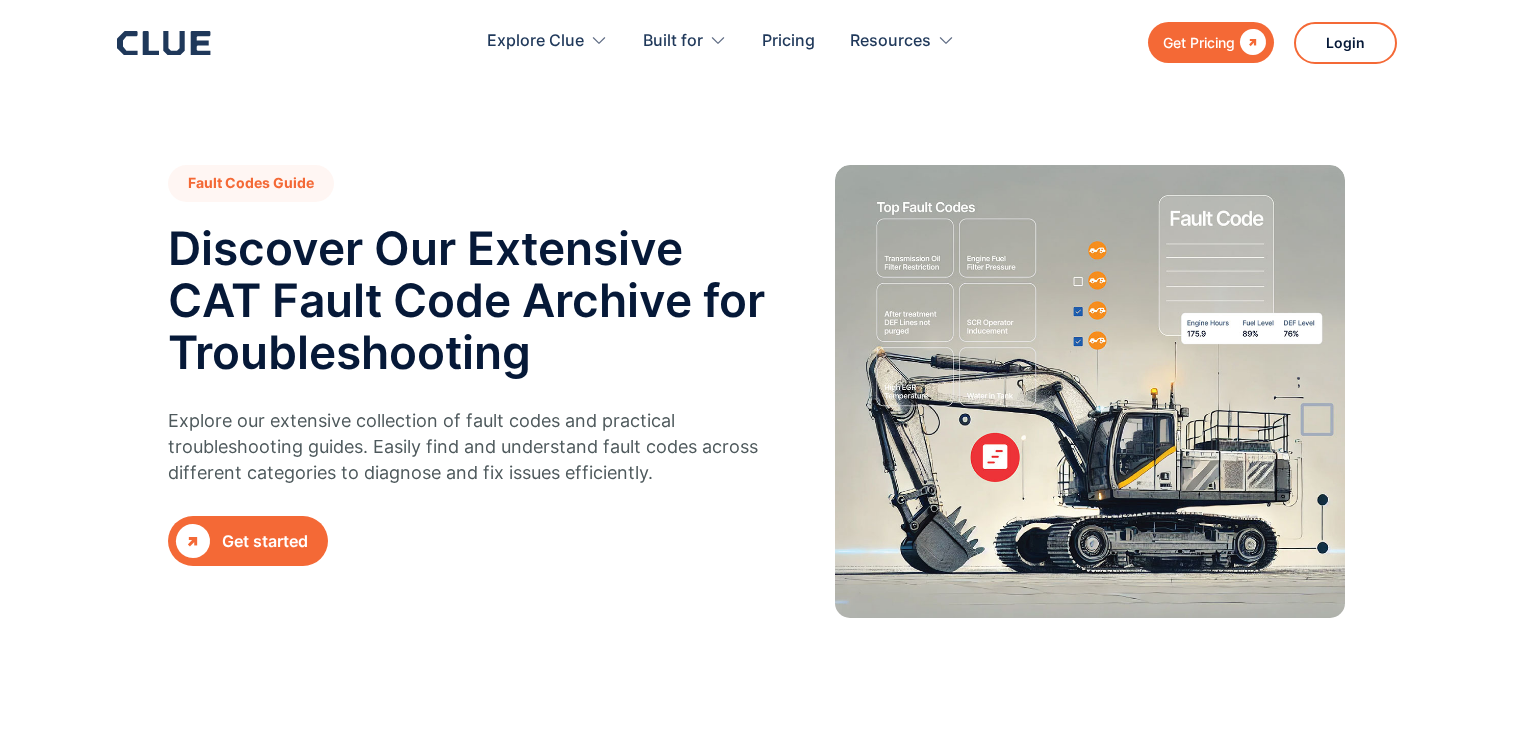 scroll, scrollTop: 636, scrollLeft: 0, axis: vertical 